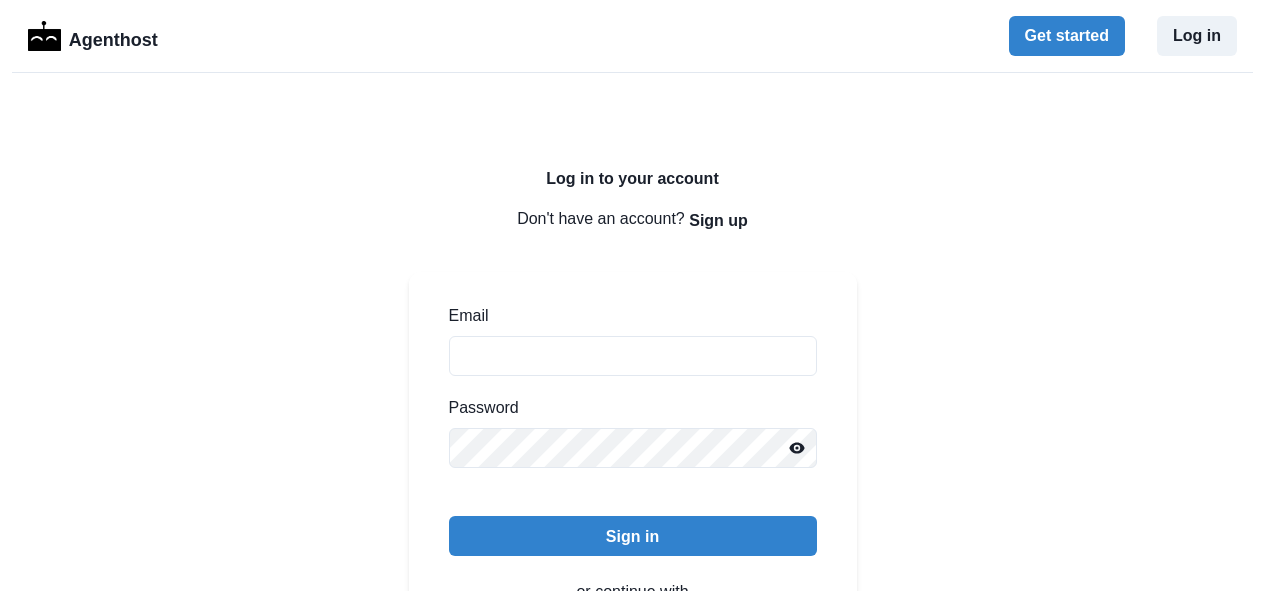 scroll, scrollTop: 0, scrollLeft: 0, axis: both 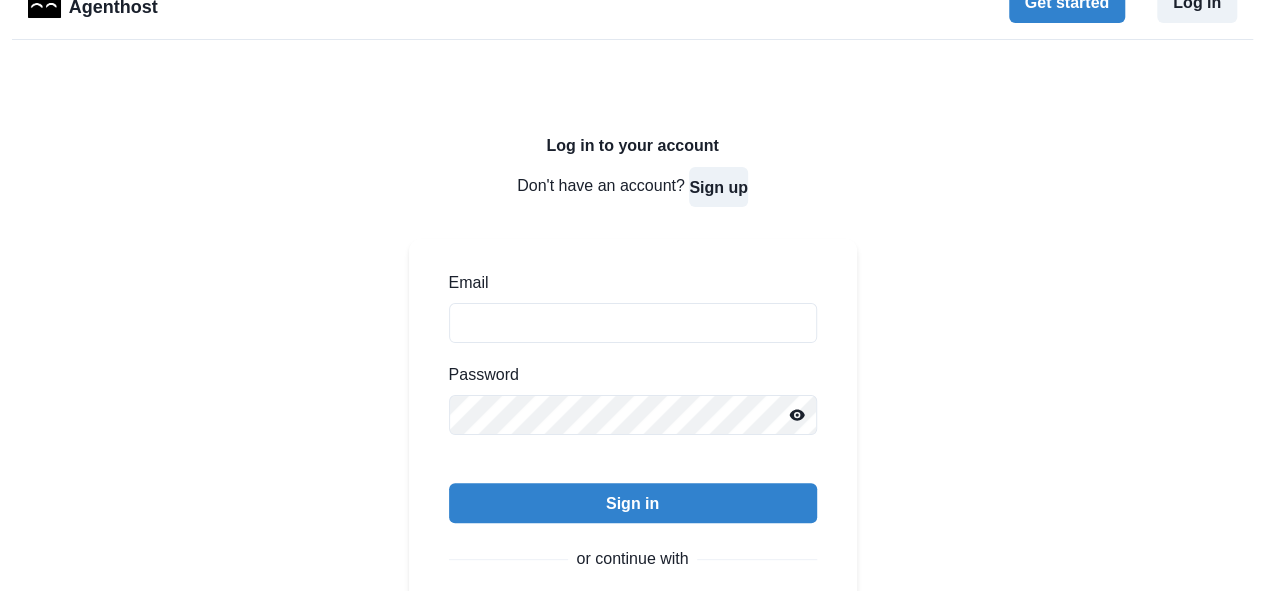 click on "Sign up" at bounding box center (718, 187) 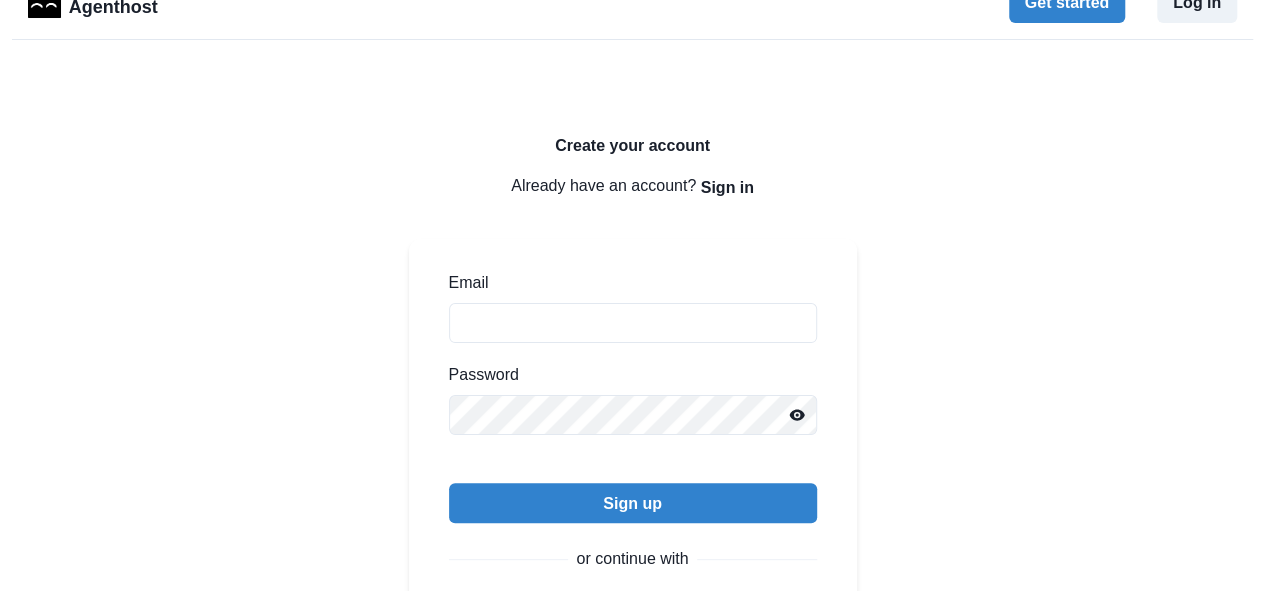 scroll, scrollTop: 266, scrollLeft: 0, axis: vertical 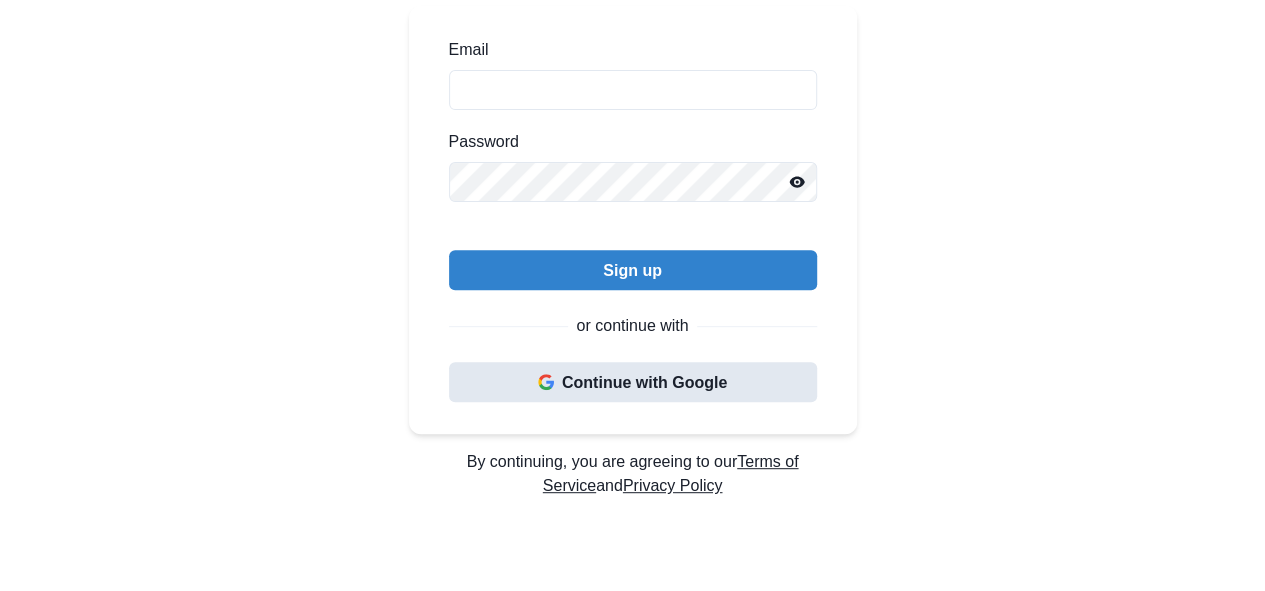 click on "Continue with Google" at bounding box center (633, 382) 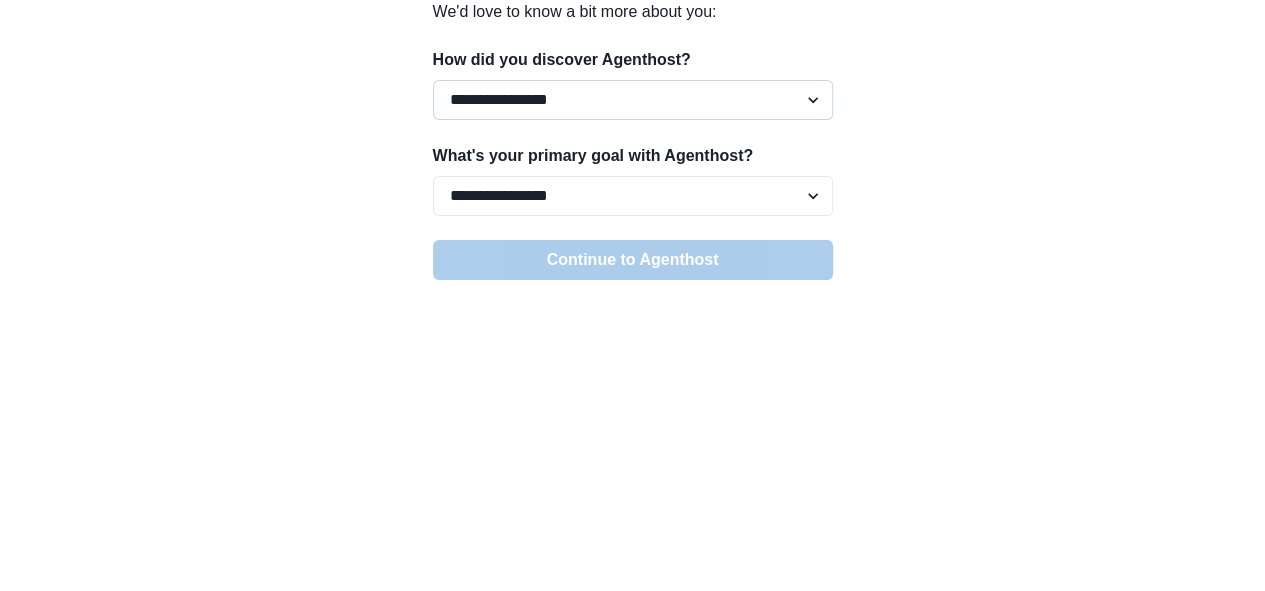 scroll, scrollTop: 0, scrollLeft: 0, axis: both 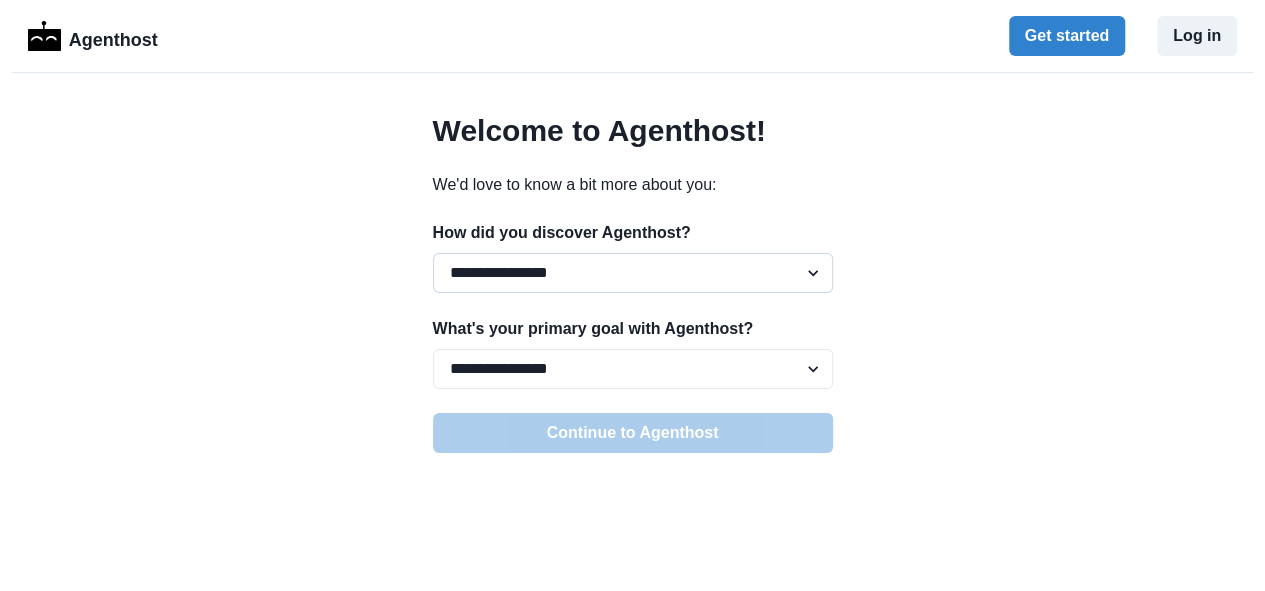 click on "**********" at bounding box center (633, 273) 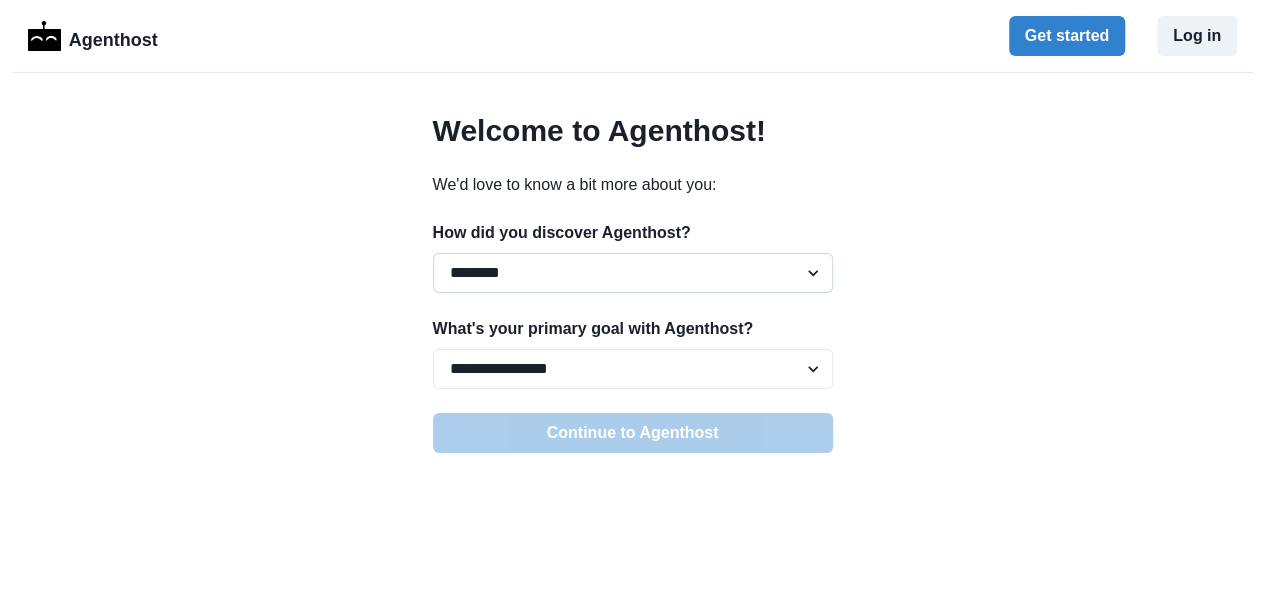 click on "**********" at bounding box center [633, 273] 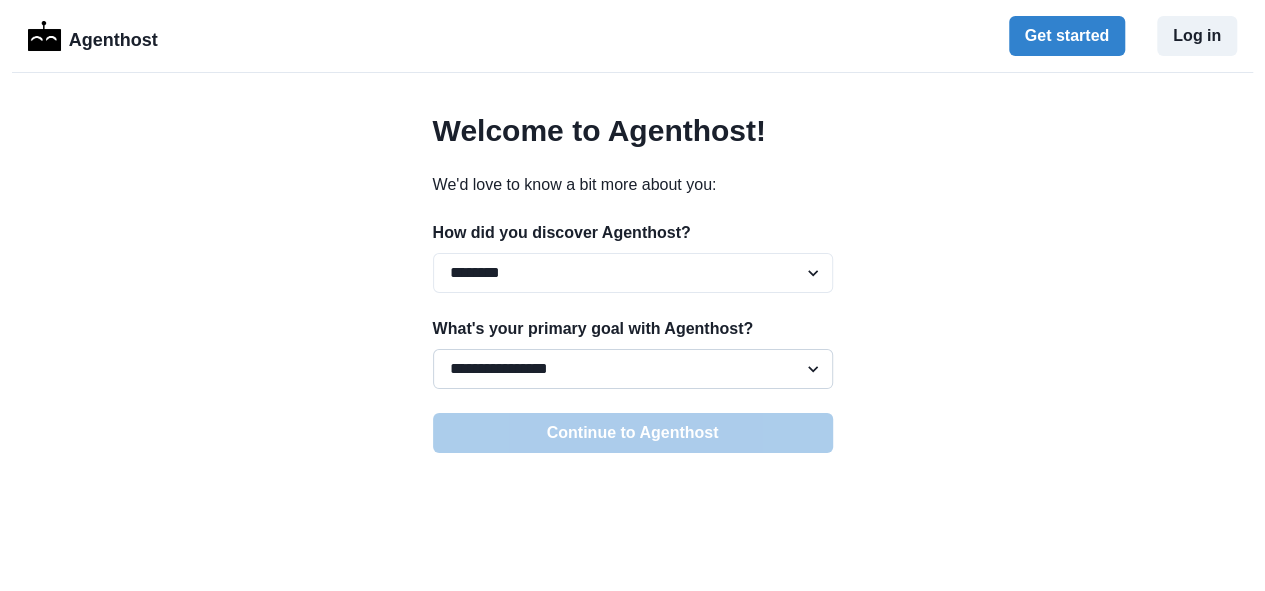 click on "**********" at bounding box center [633, 369] 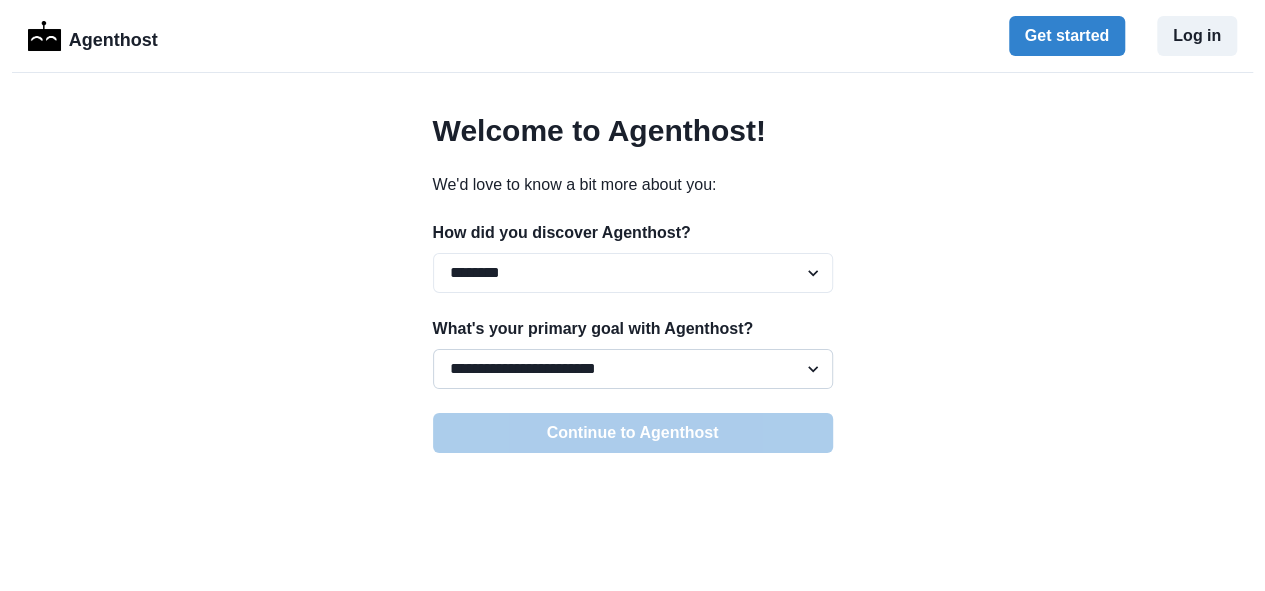 click on "**********" at bounding box center [633, 369] 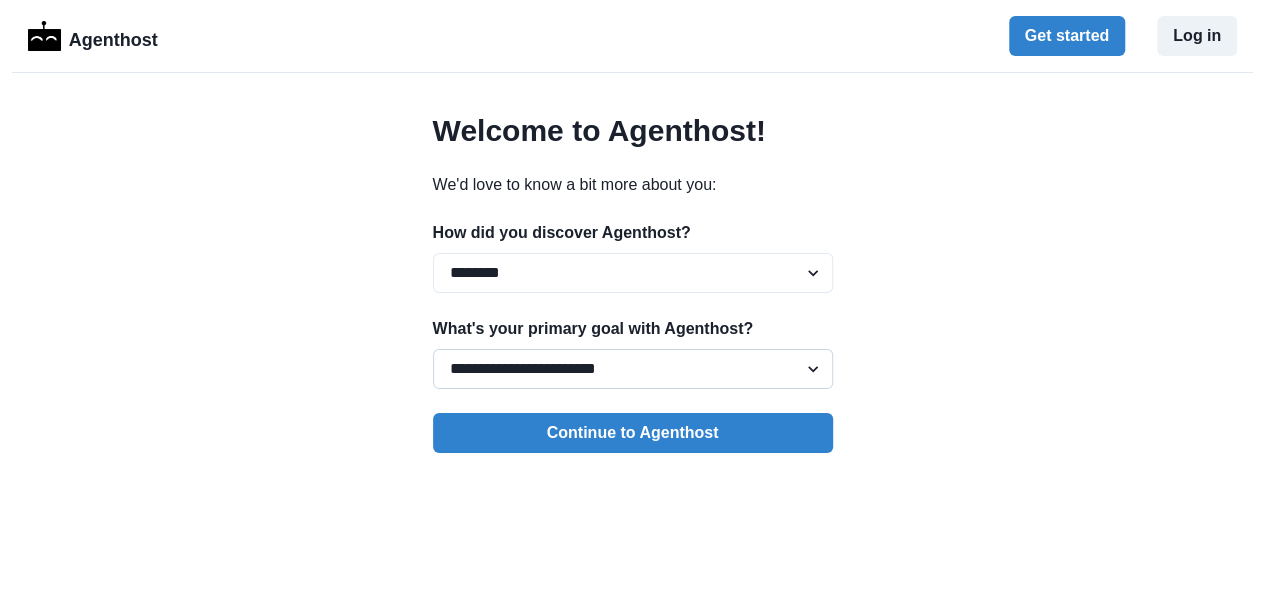 click on "**********" at bounding box center (633, 369) 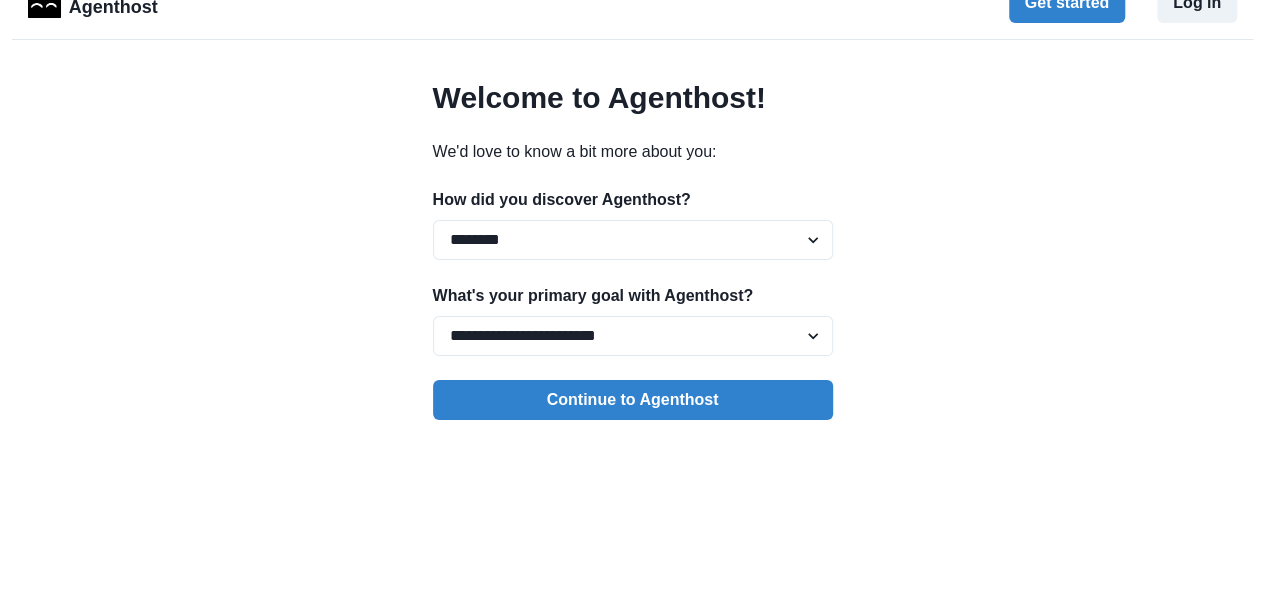 scroll, scrollTop: 100, scrollLeft: 0, axis: vertical 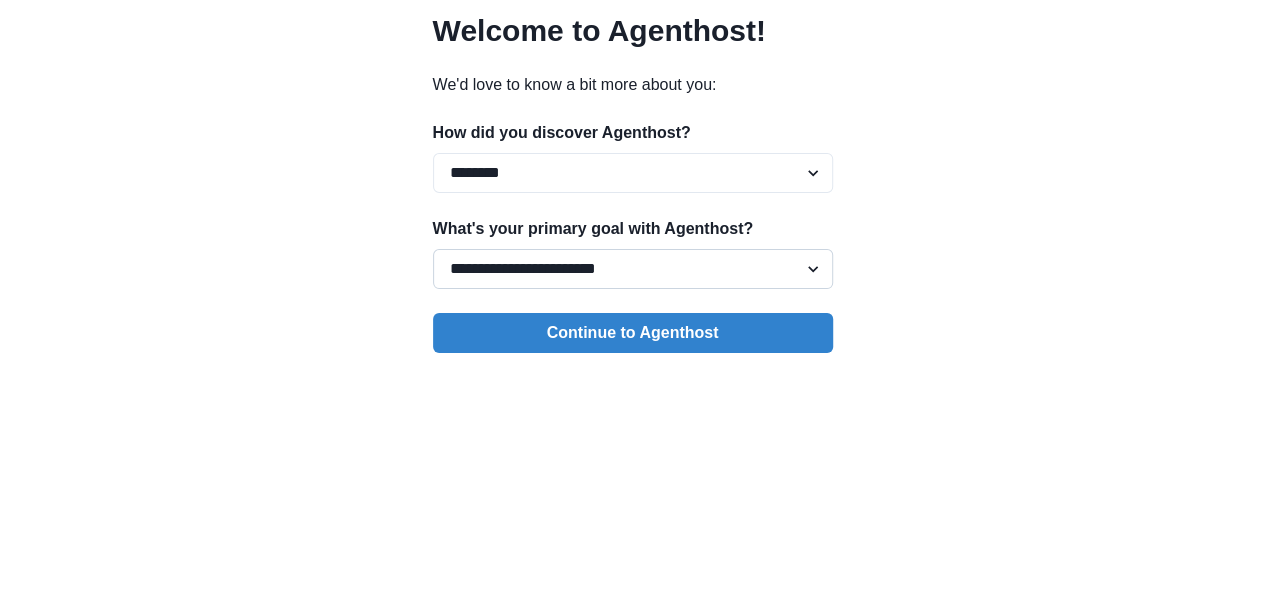 click on "**********" at bounding box center [633, 269] 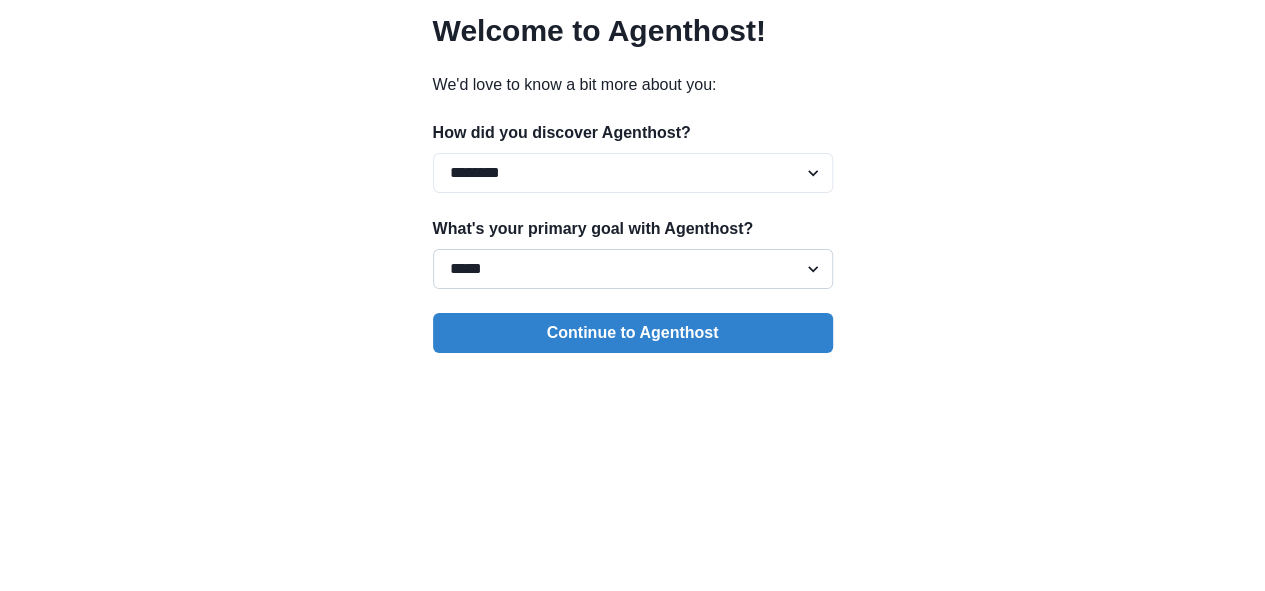 click on "**********" at bounding box center (633, 269) 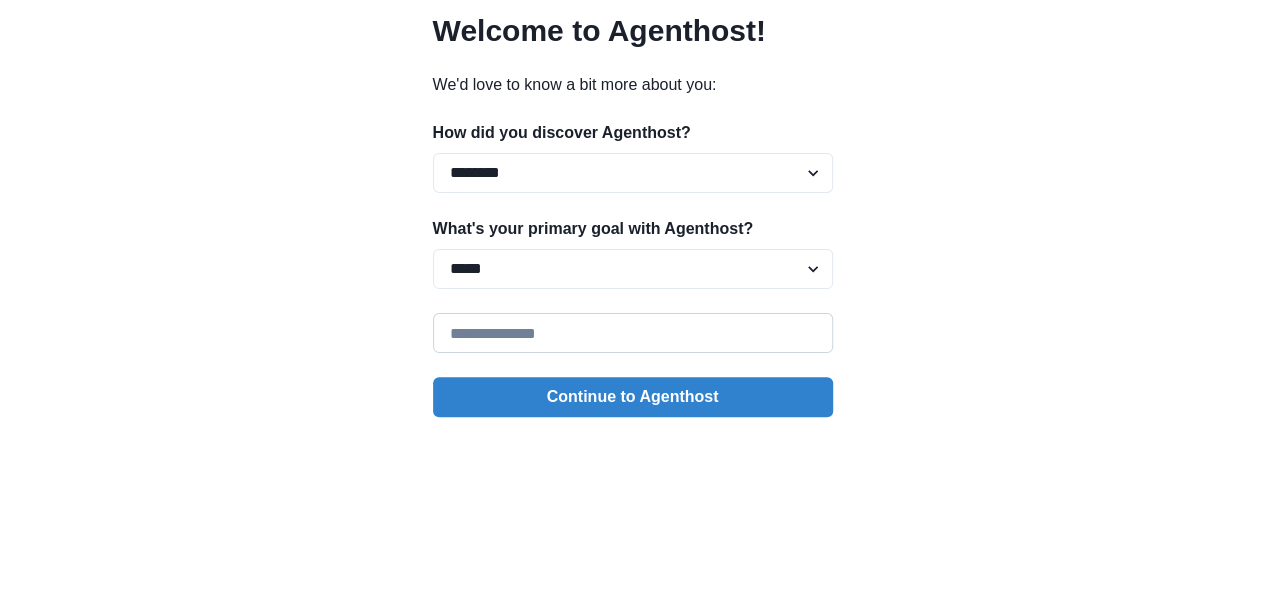 click at bounding box center [633, 333] 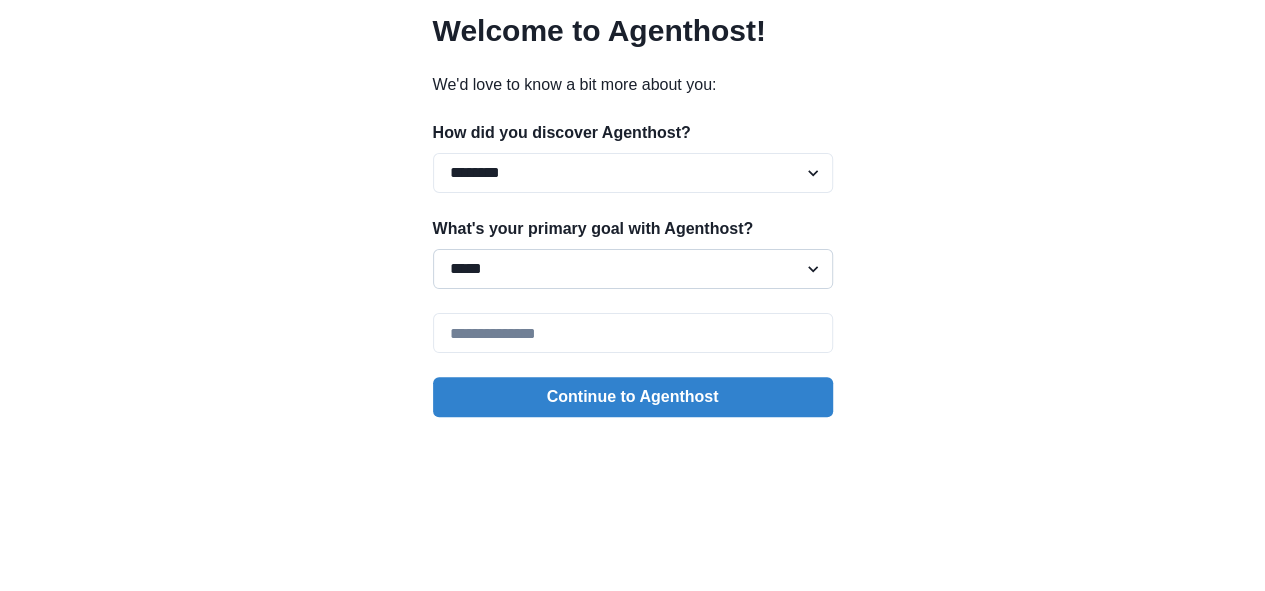 click on "**********" at bounding box center [633, 269] 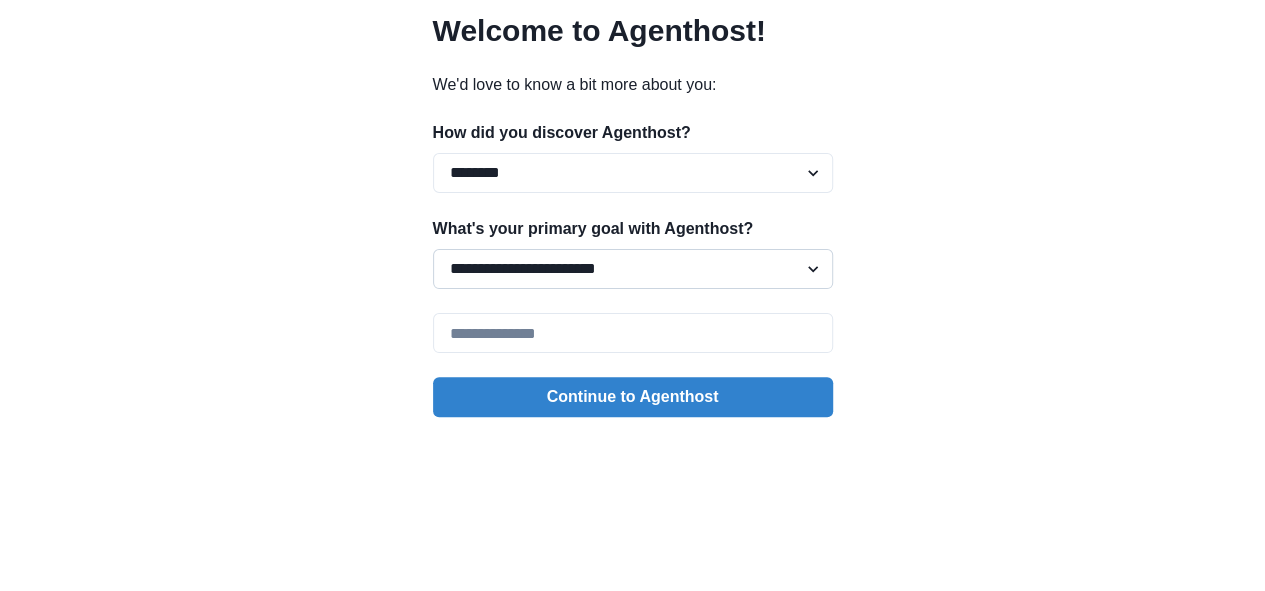click on "**********" at bounding box center [633, 269] 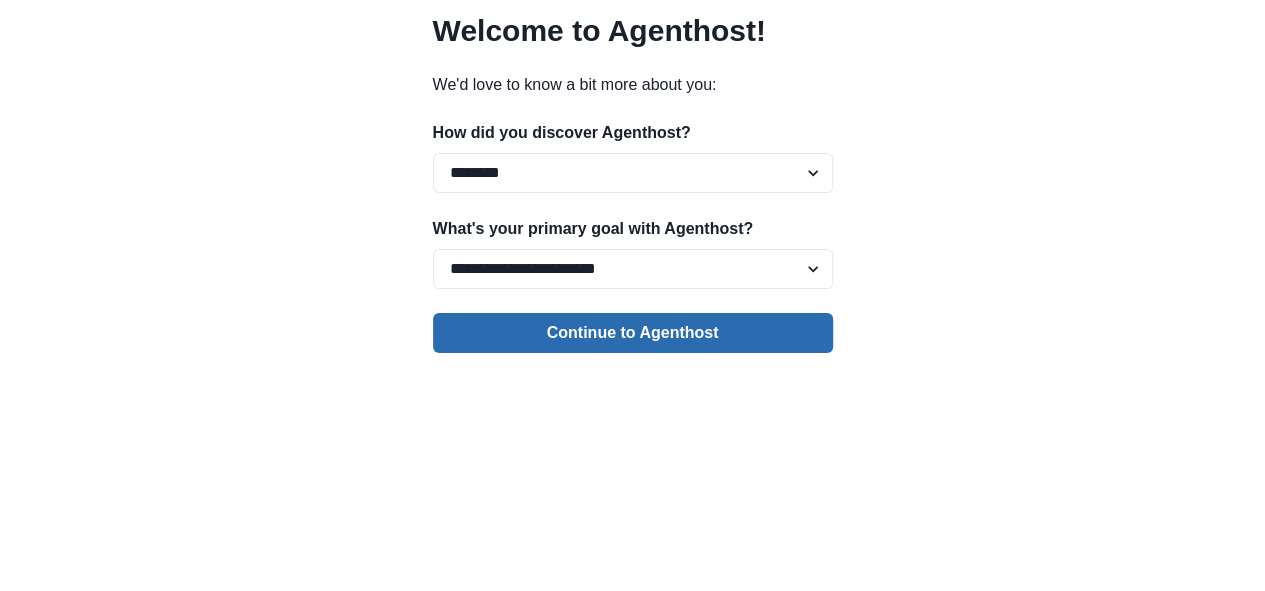 drag, startPoint x: 571, startPoint y: 417, endPoint x: 564, endPoint y: 342, distance: 75.32596 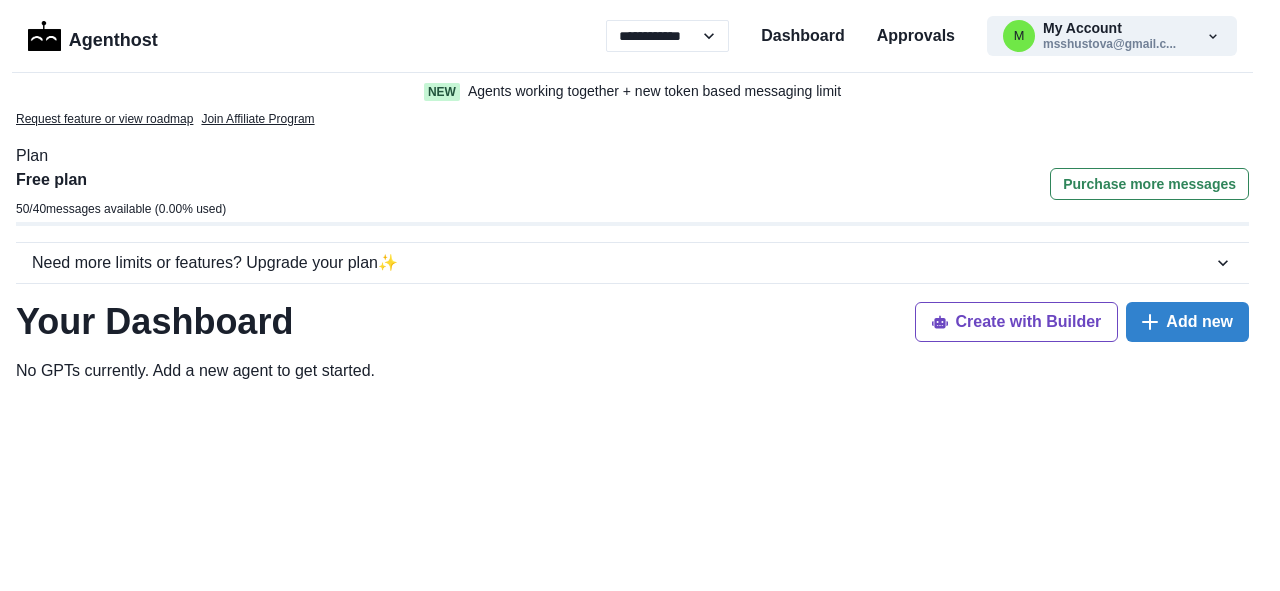 scroll, scrollTop: 0, scrollLeft: 0, axis: both 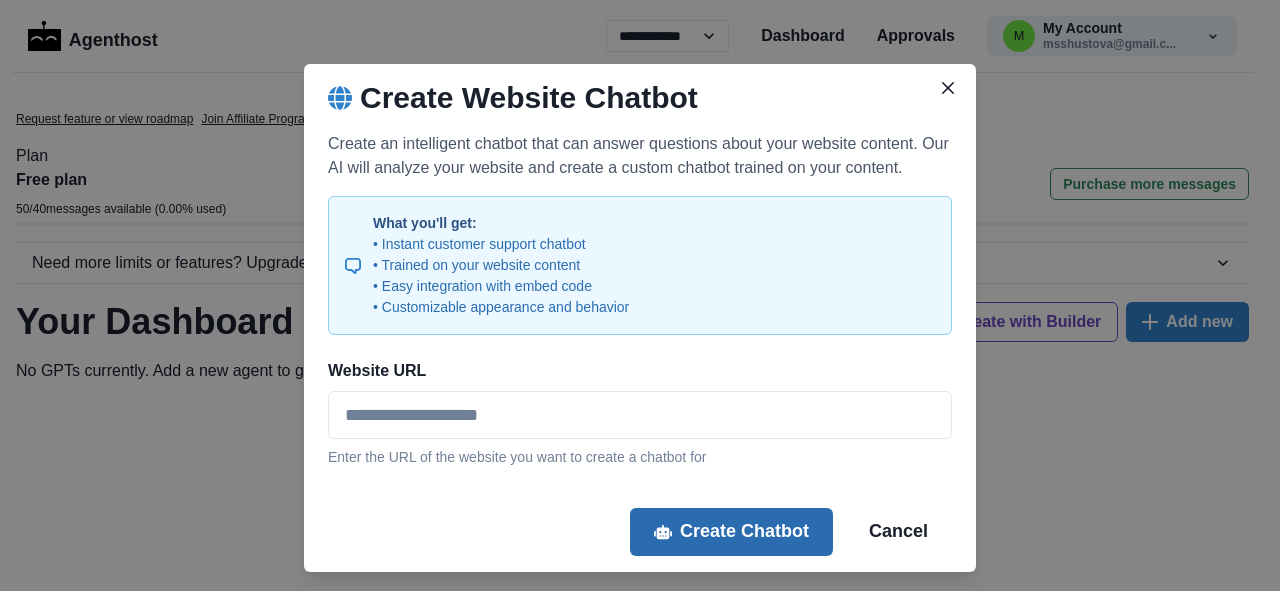 click on "Create Chatbot" at bounding box center (731, 532) 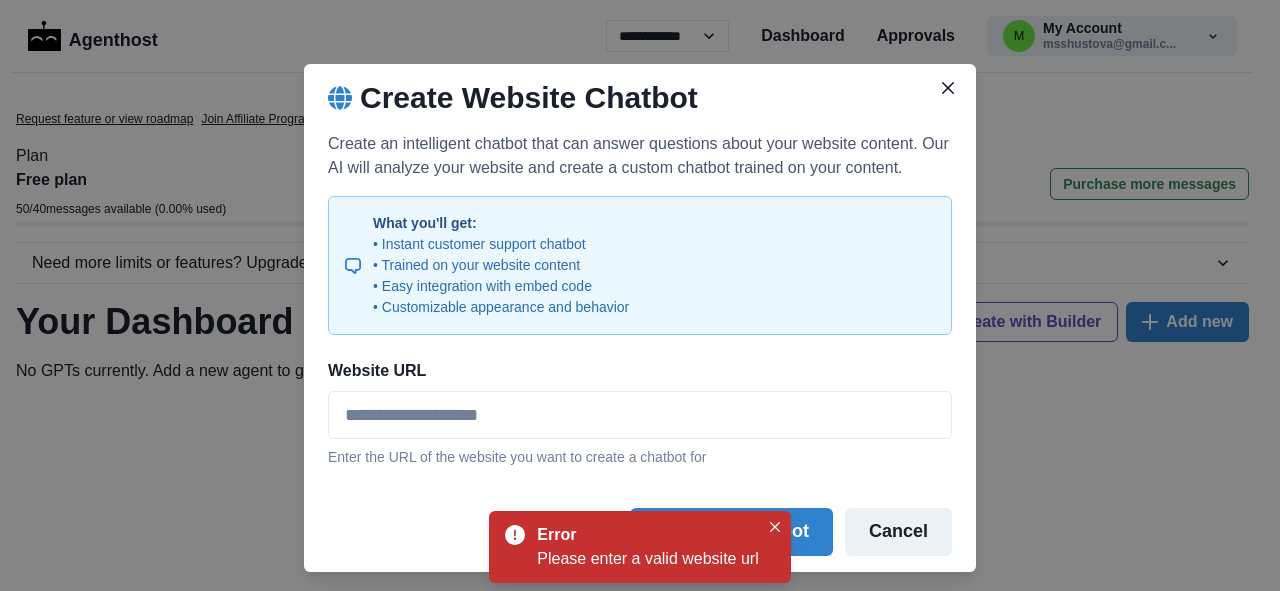 click on "Cancel" at bounding box center [898, 532] 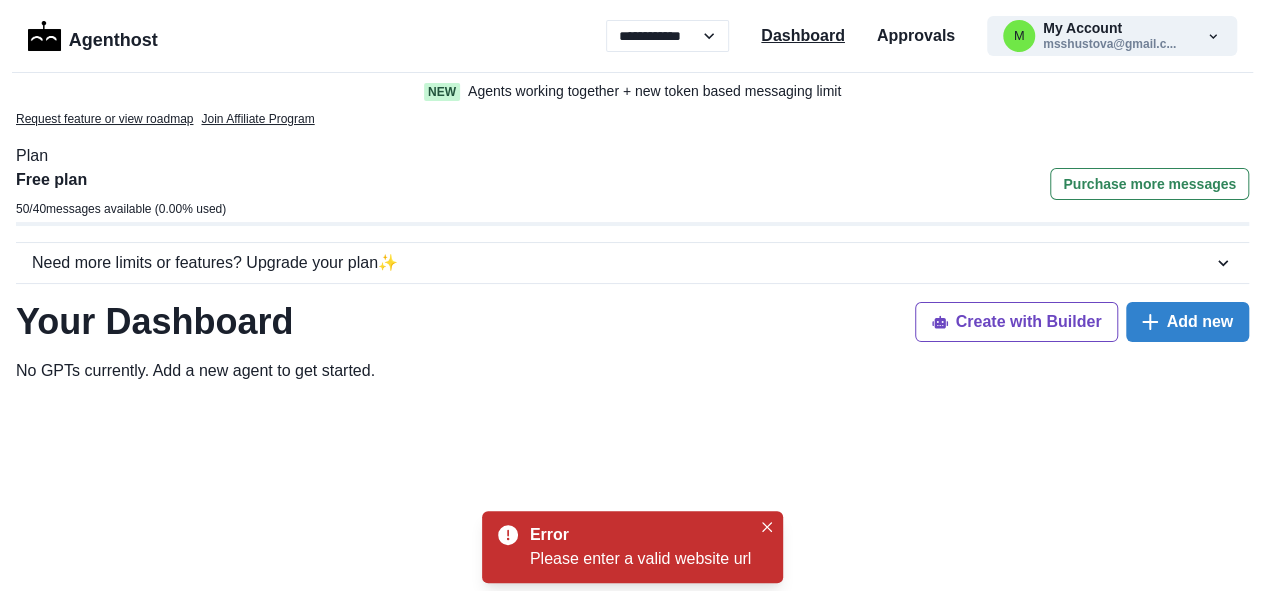 click on "Dashboard" at bounding box center [803, 36] 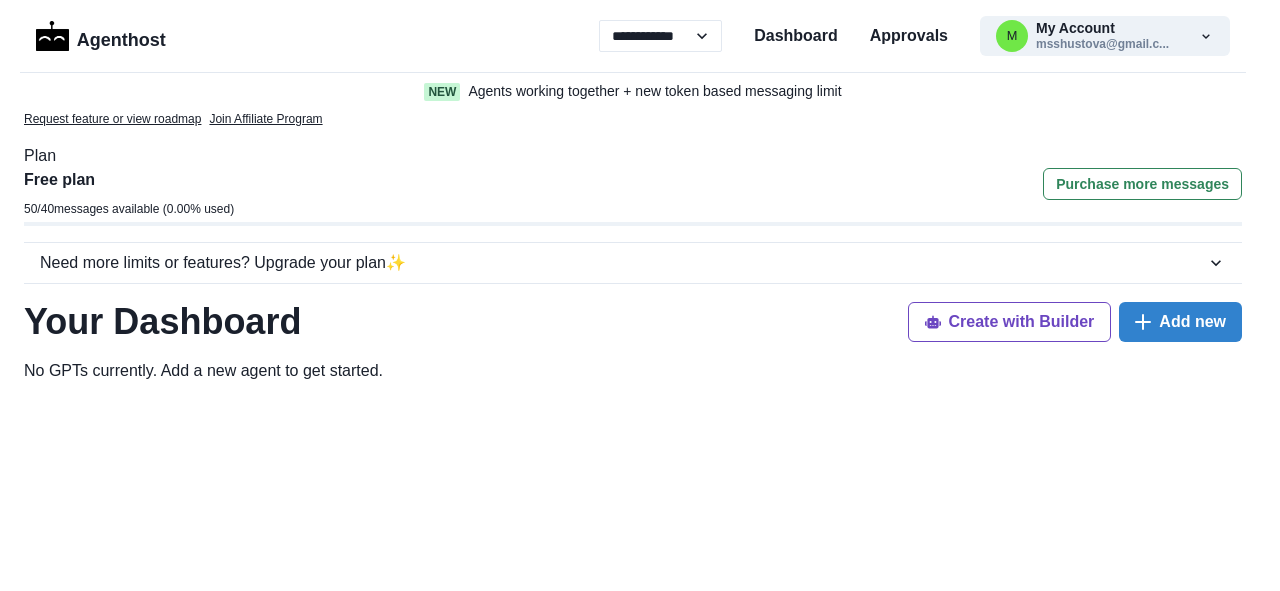 scroll, scrollTop: 0, scrollLeft: 0, axis: both 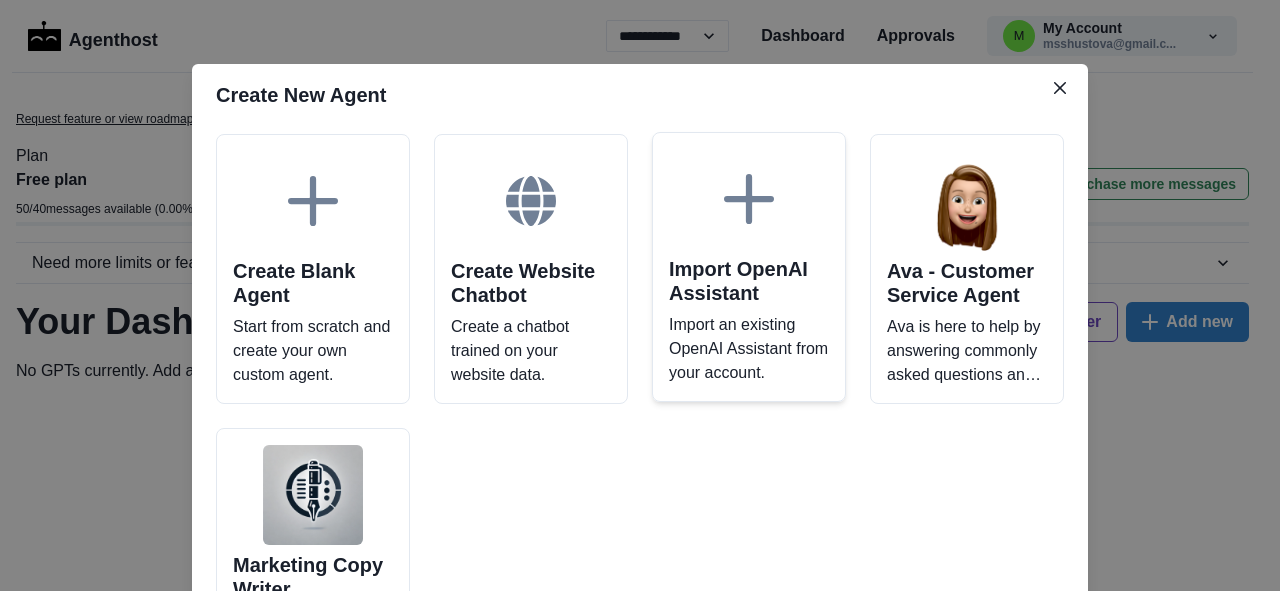 click on "Import OpenAI Assistant Import an existing OpenAI Assistant from your account." at bounding box center (749, 267) 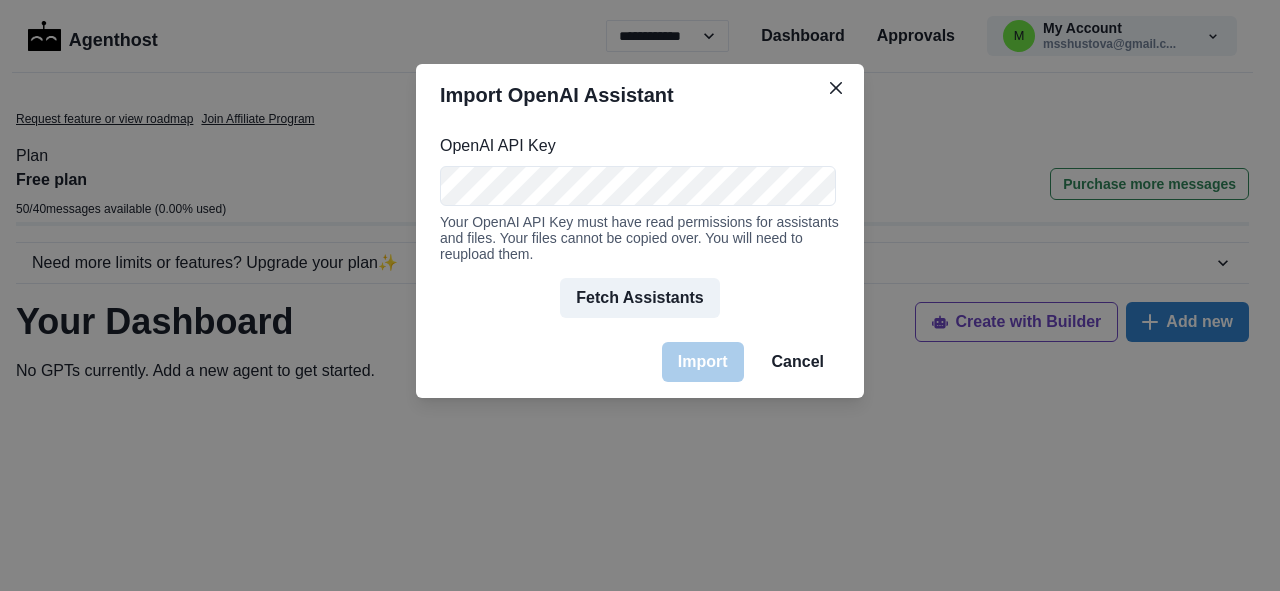 scroll, scrollTop: 0, scrollLeft: 699, axis: horizontal 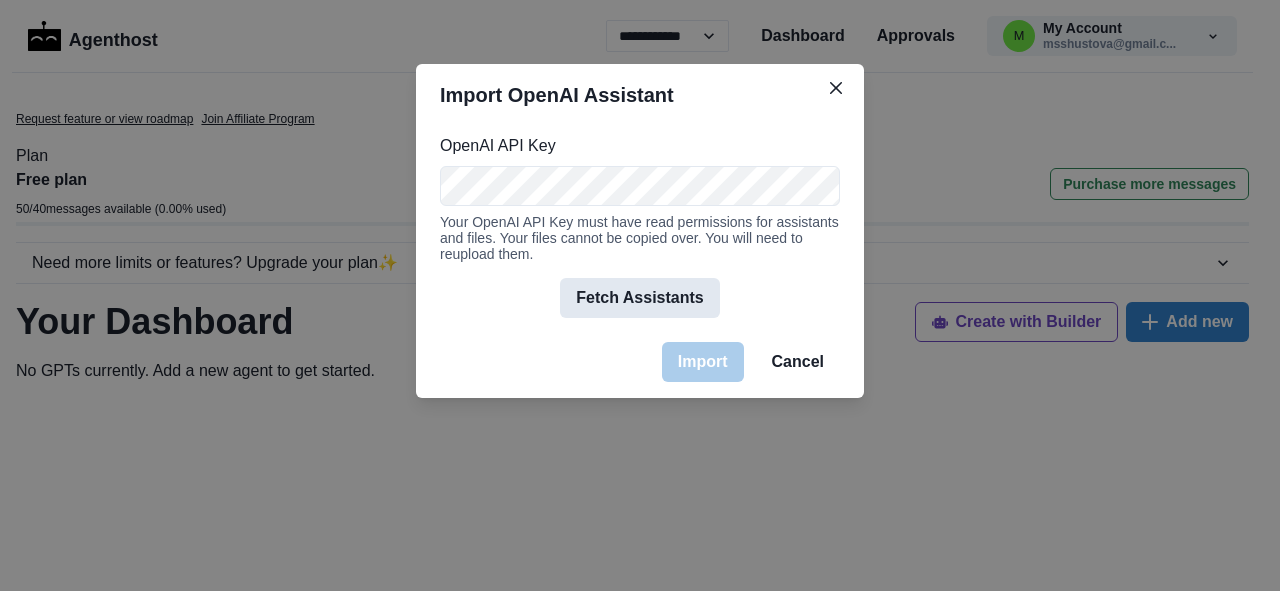 click on "Fetch Assistants" at bounding box center [639, 298] 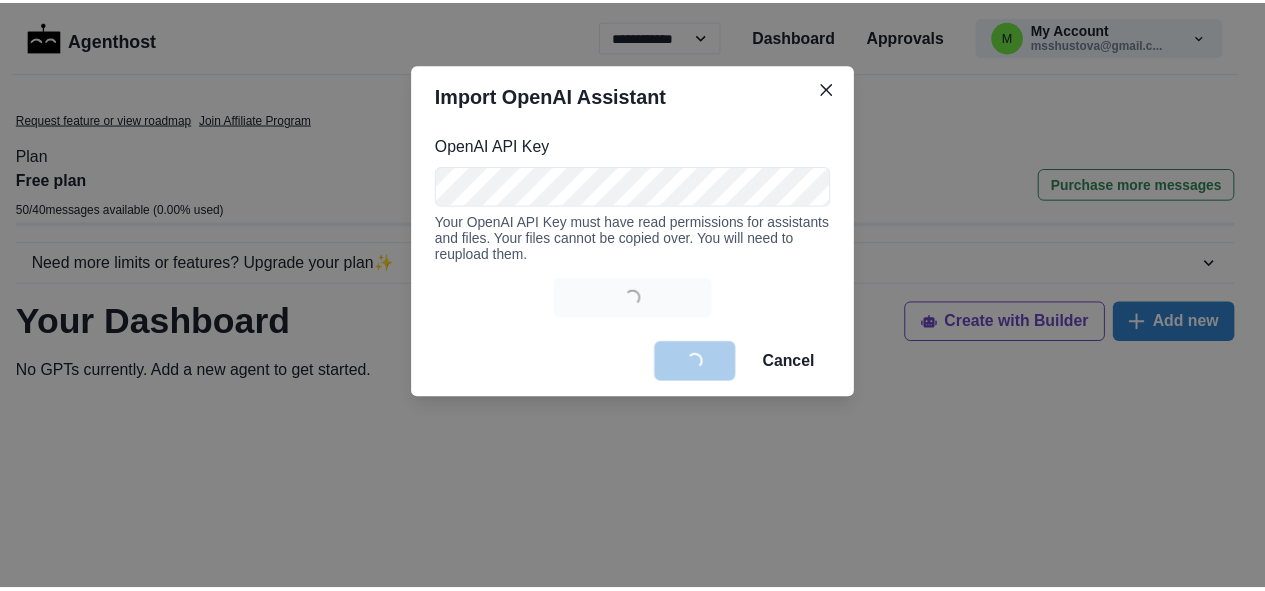 scroll, scrollTop: 0, scrollLeft: 0, axis: both 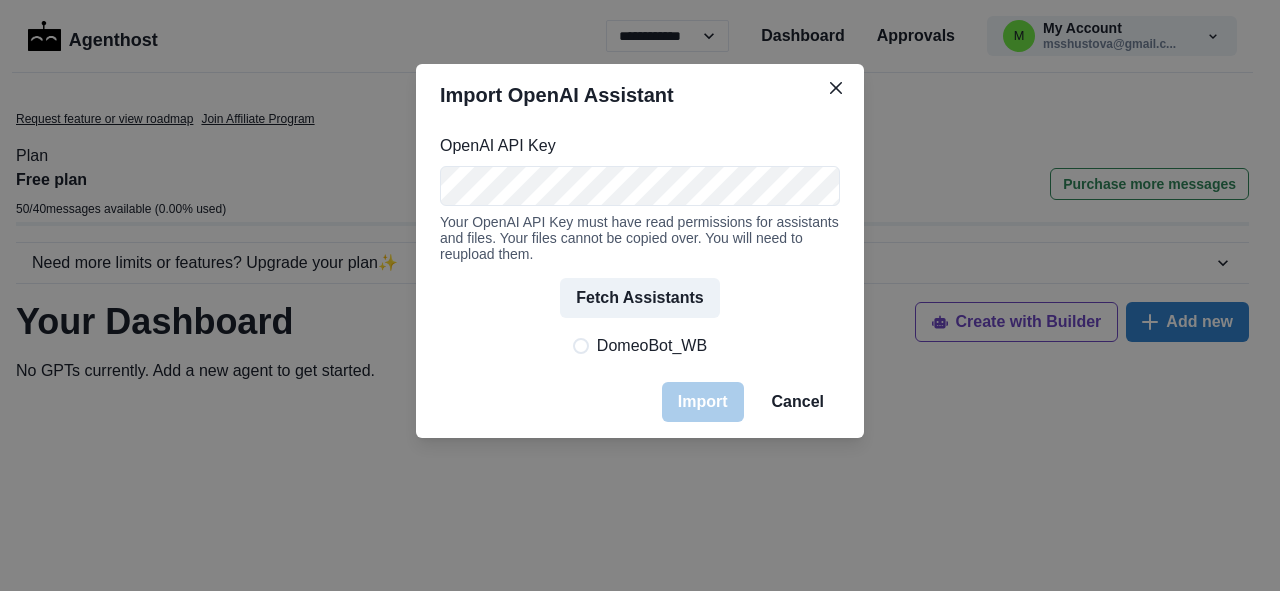 click on "DomeoBot_WB" at bounding box center (652, 346) 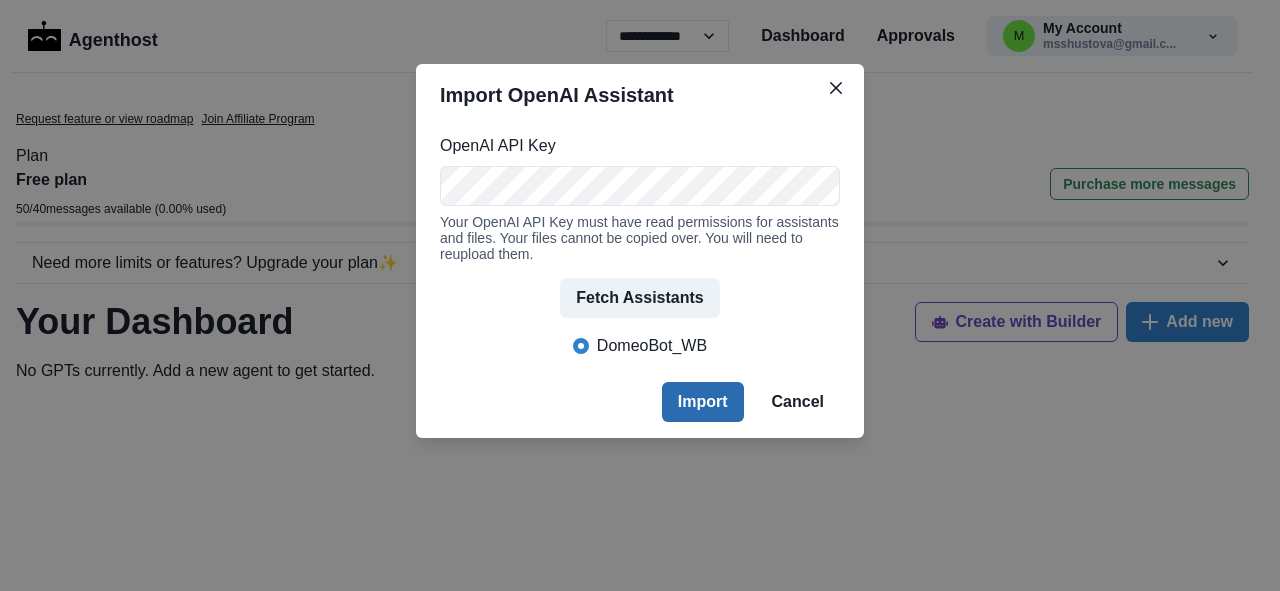 click on "Import" at bounding box center [703, 402] 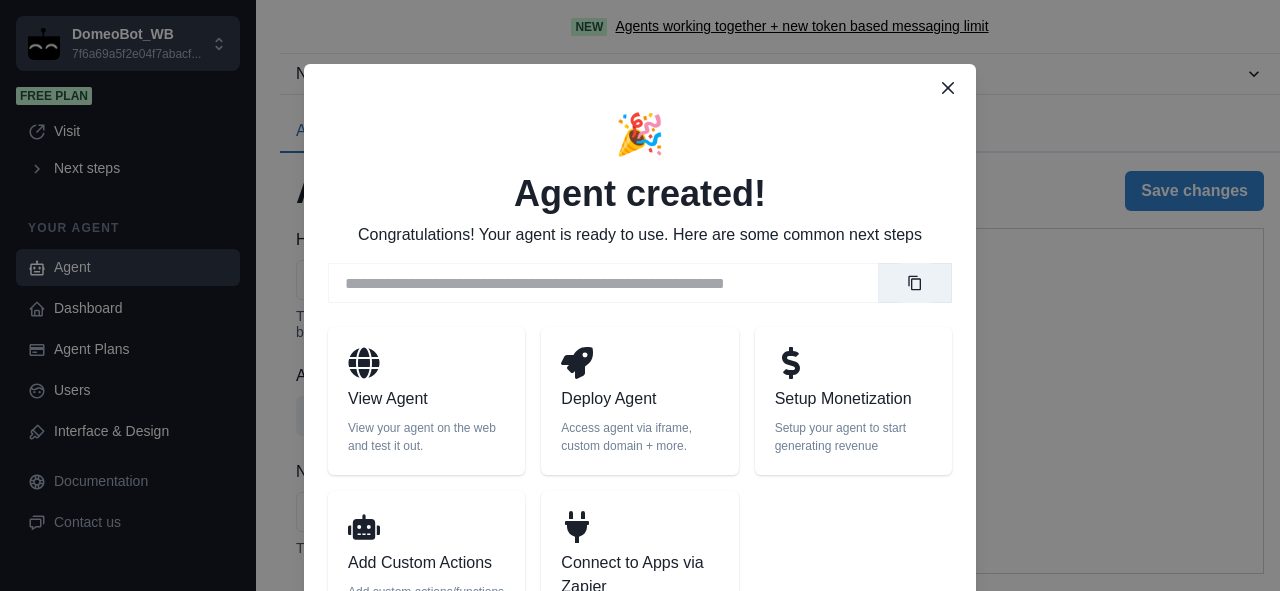 select on "******" 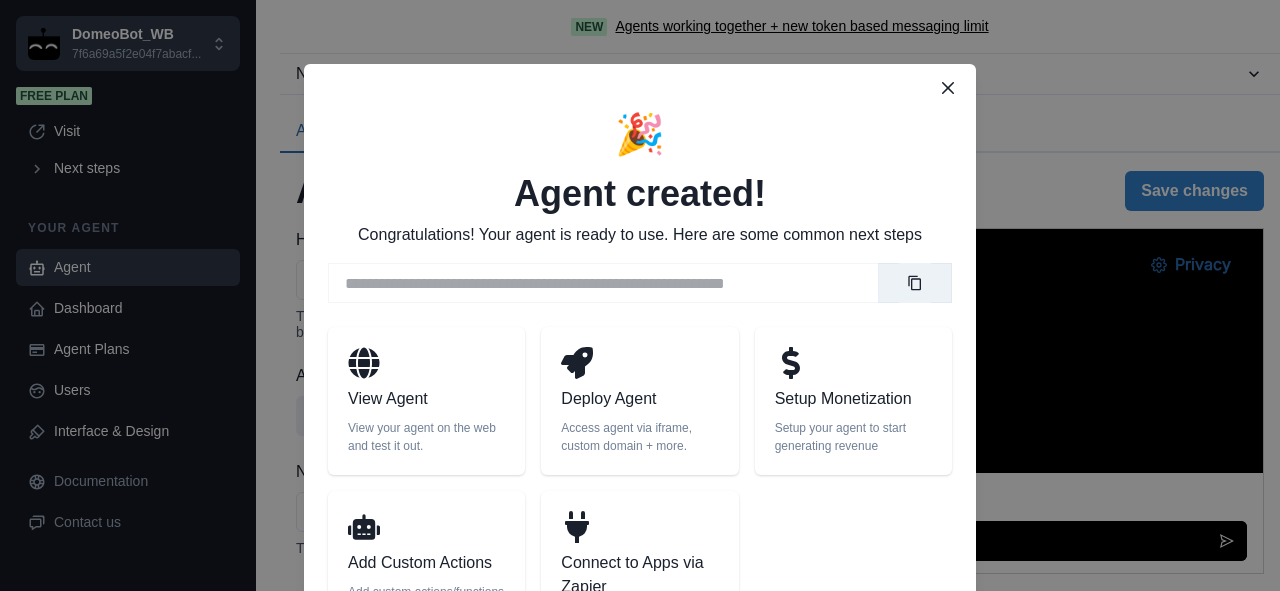 scroll, scrollTop: 0, scrollLeft: 0, axis: both 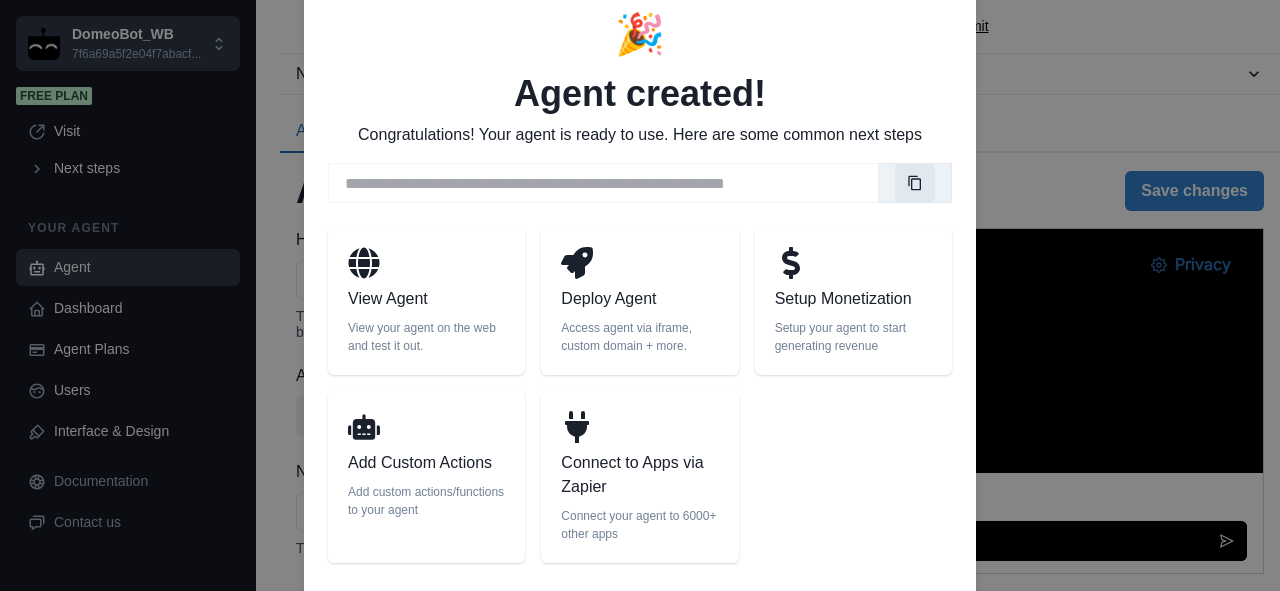 click 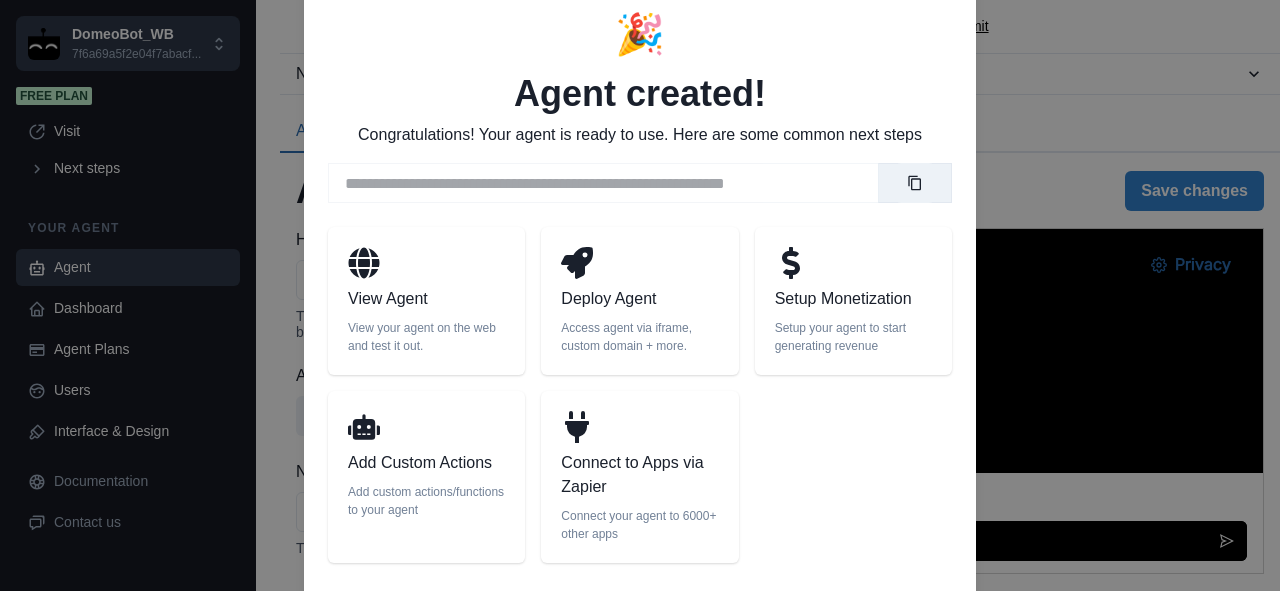 scroll, scrollTop: 33, scrollLeft: 0, axis: vertical 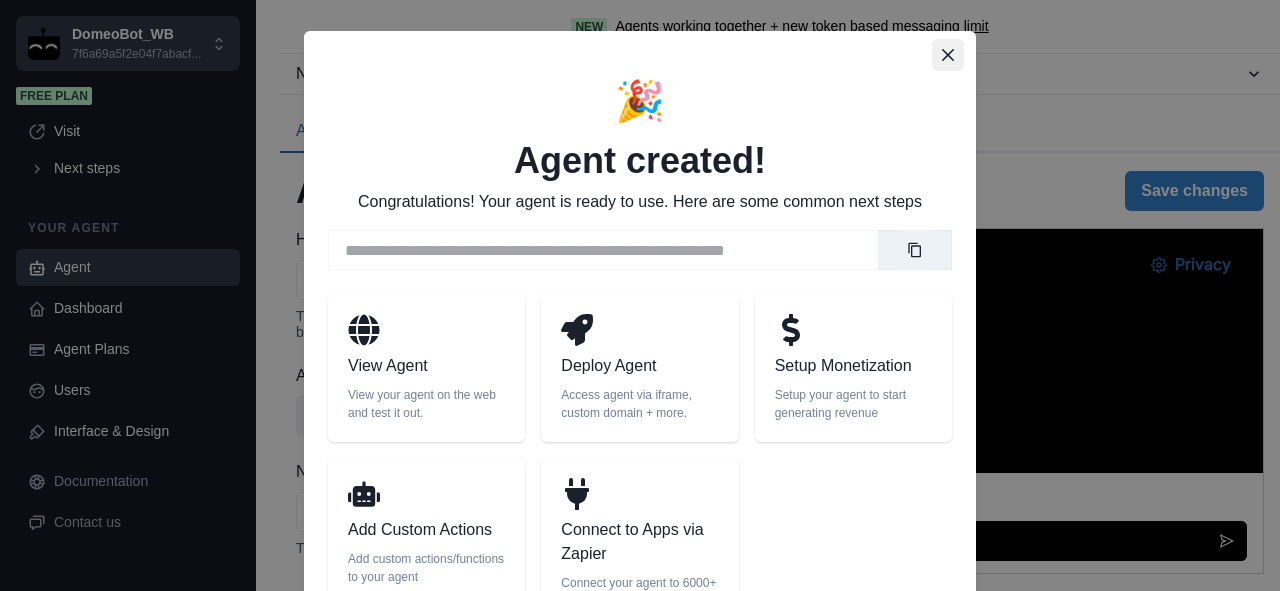 click 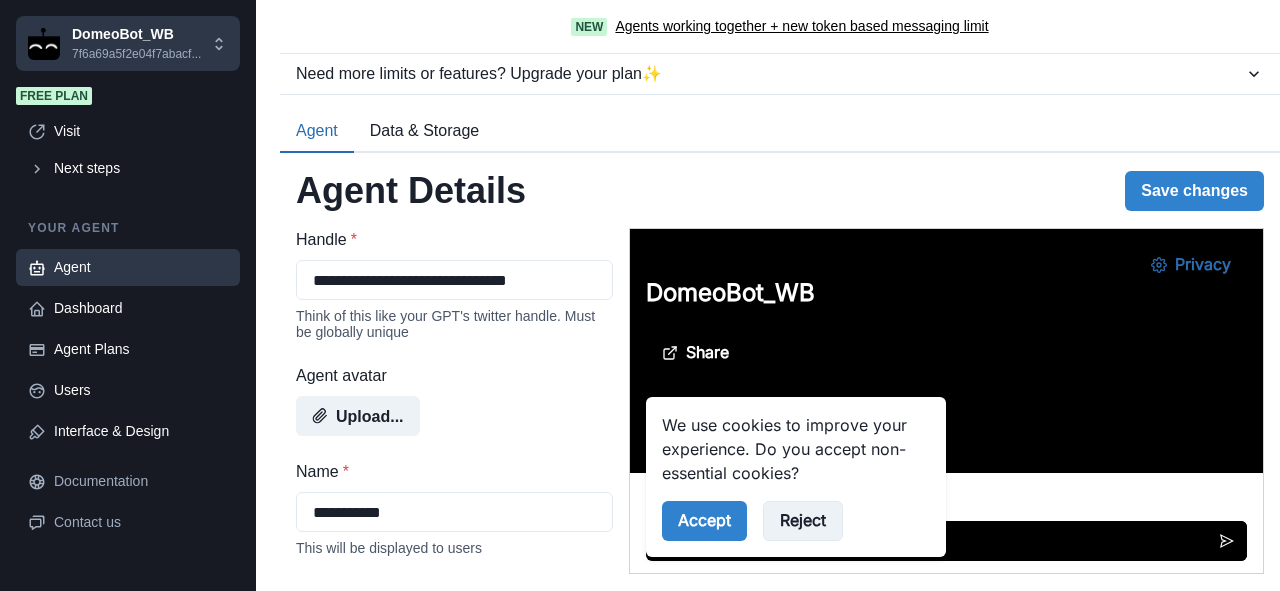 click on "Reject" at bounding box center (802, 521) 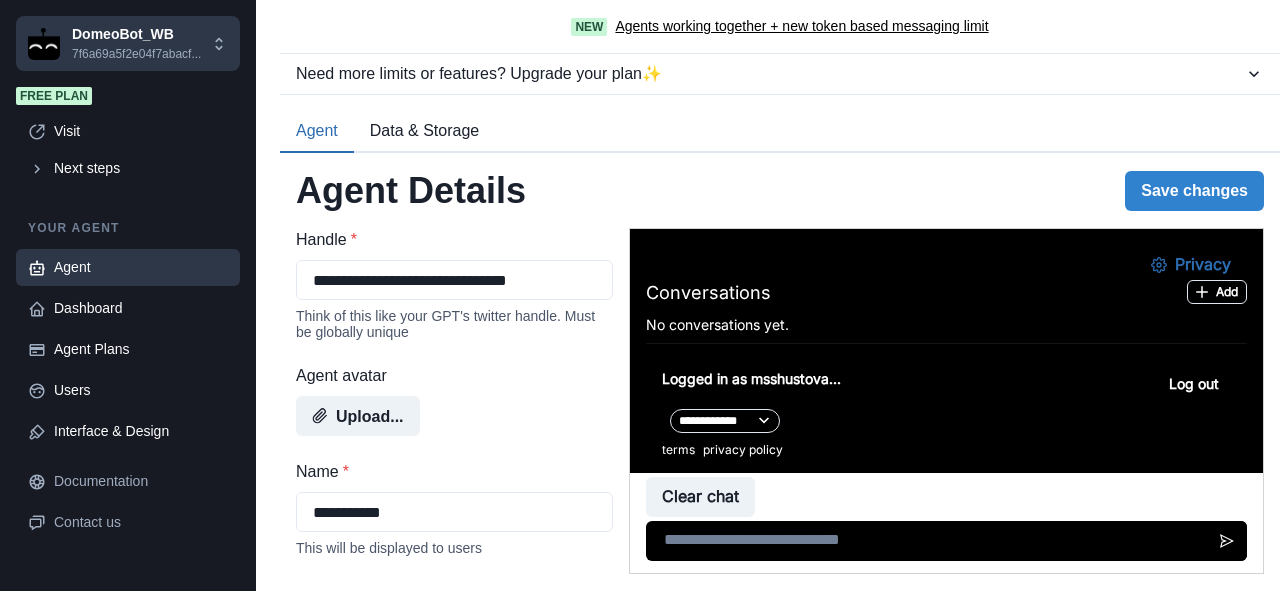 scroll, scrollTop: 500, scrollLeft: 0, axis: vertical 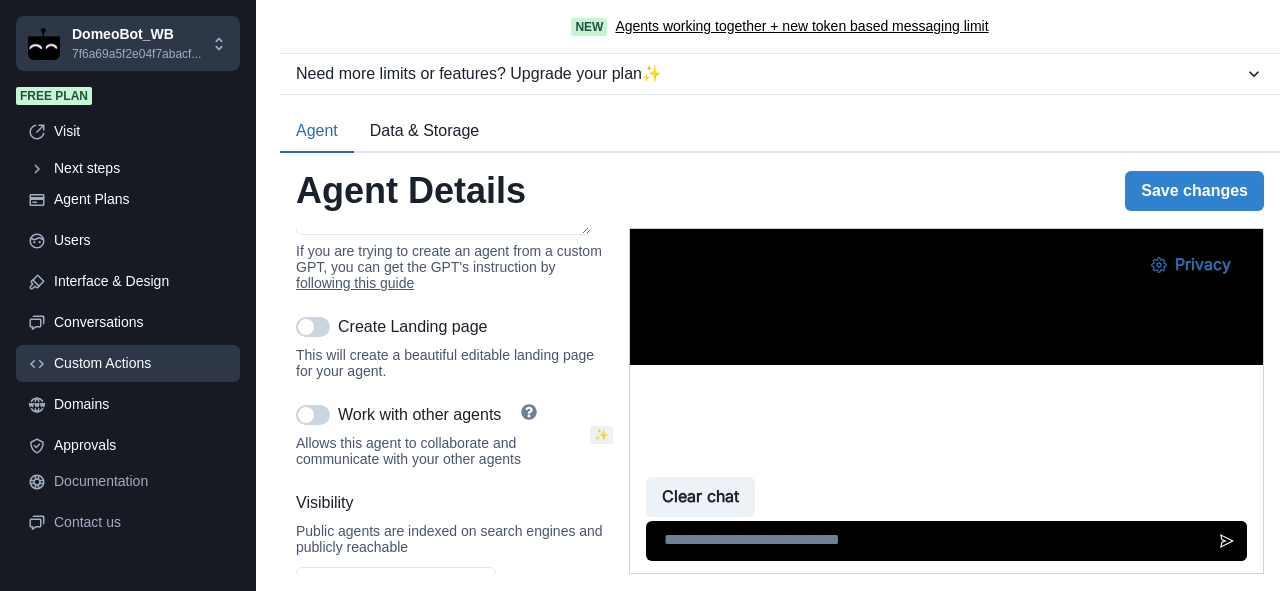 click on "Custom Actions" at bounding box center (141, 363) 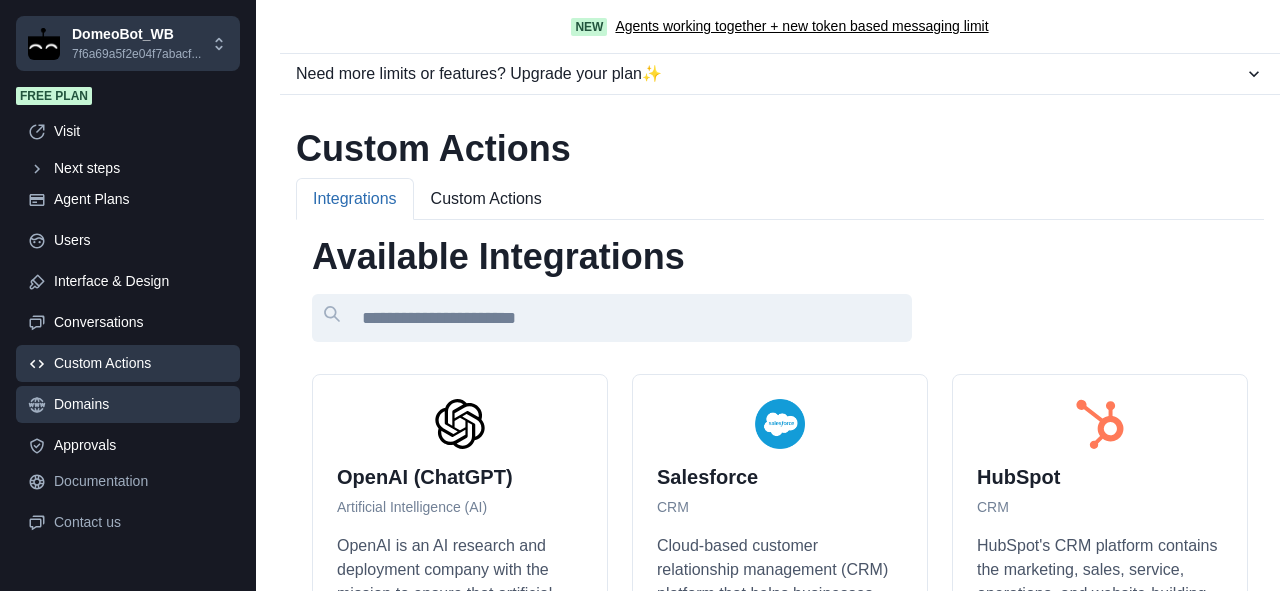 click on "Domains" at bounding box center (141, 404) 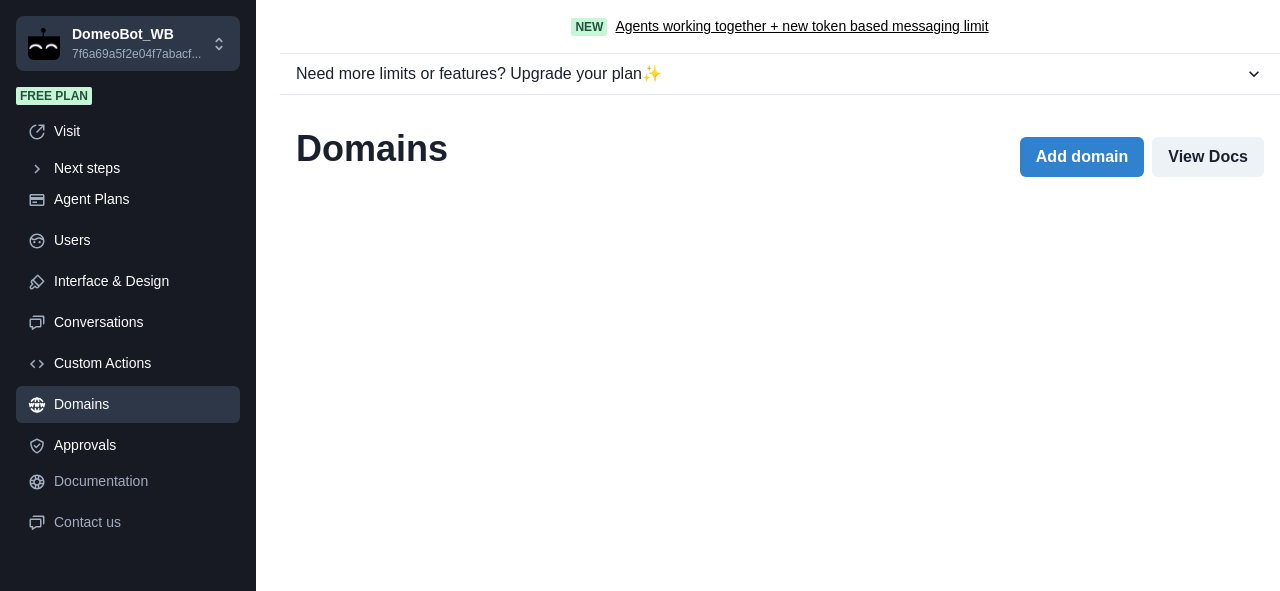 scroll, scrollTop: 0, scrollLeft: 0, axis: both 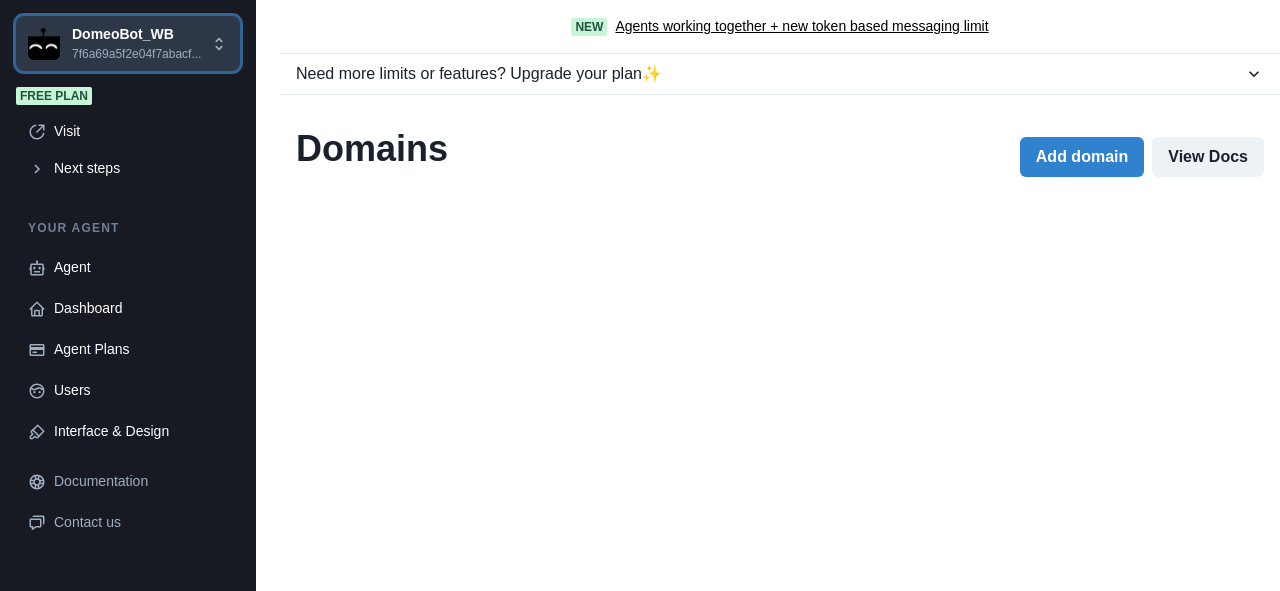 click on "DomeoBot_WB" at bounding box center [136, 34] 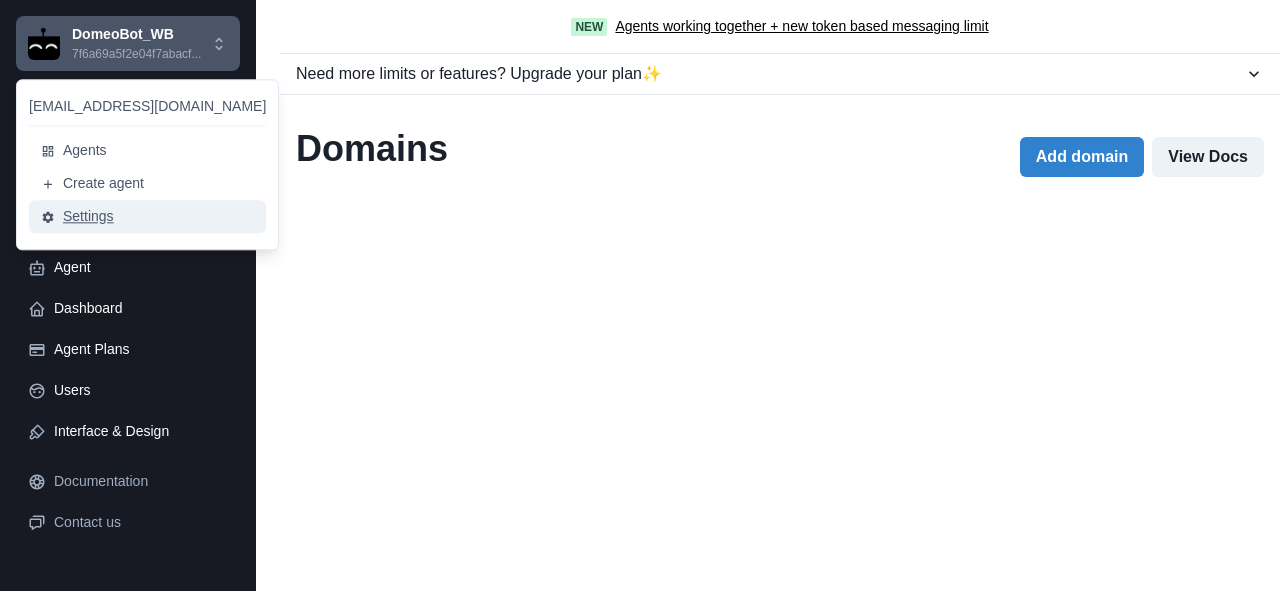 click on "Settings" at bounding box center (147, 216) 